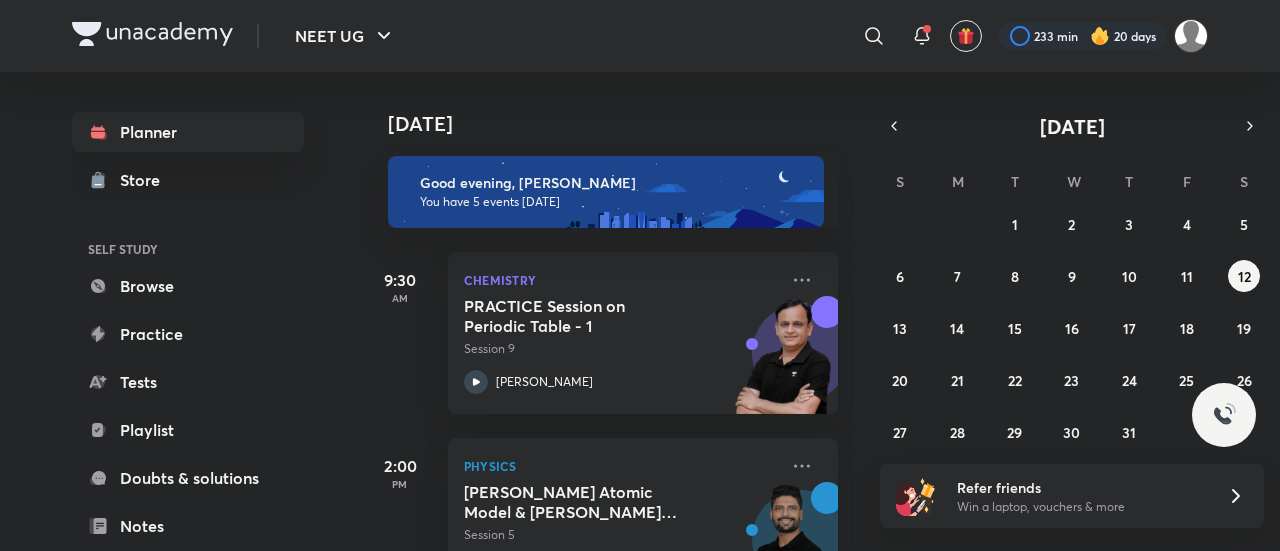 scroll, scrollTop: 0, scrollLeft: 0, axis: both 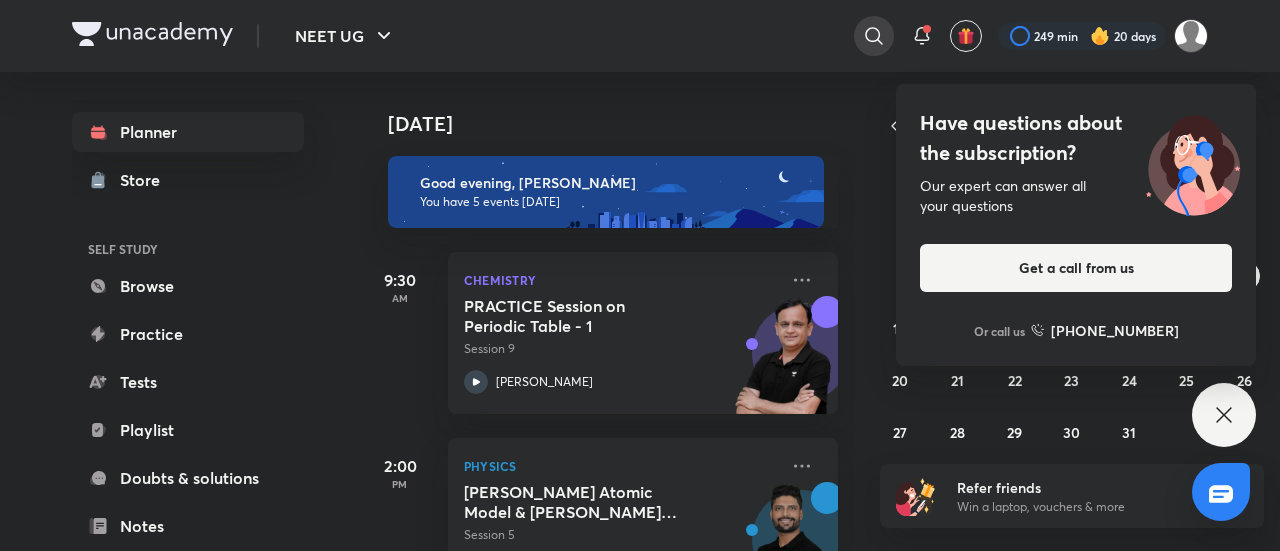 click at bounding box center [874, 36] 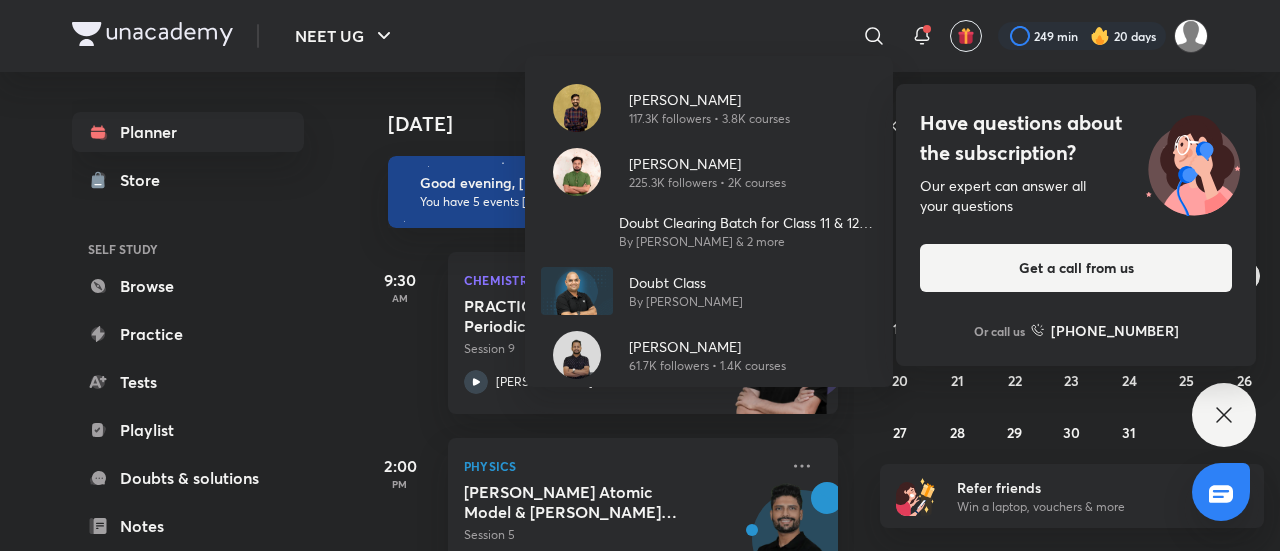 click on "[PERSON_NAME] 117.3K followers • 3.8K courses [PERSON_NAME] 225.3K followers • 2K courses Doubt Clearing Batch for Class 11 & 12 (Batch II) By [PERSON_NAME] & 2 more Doubt Class By [PERSON_NAME] [PERSON_NAME] 61.7K followers • 1.4K courses" at bounding box center [640, 275] 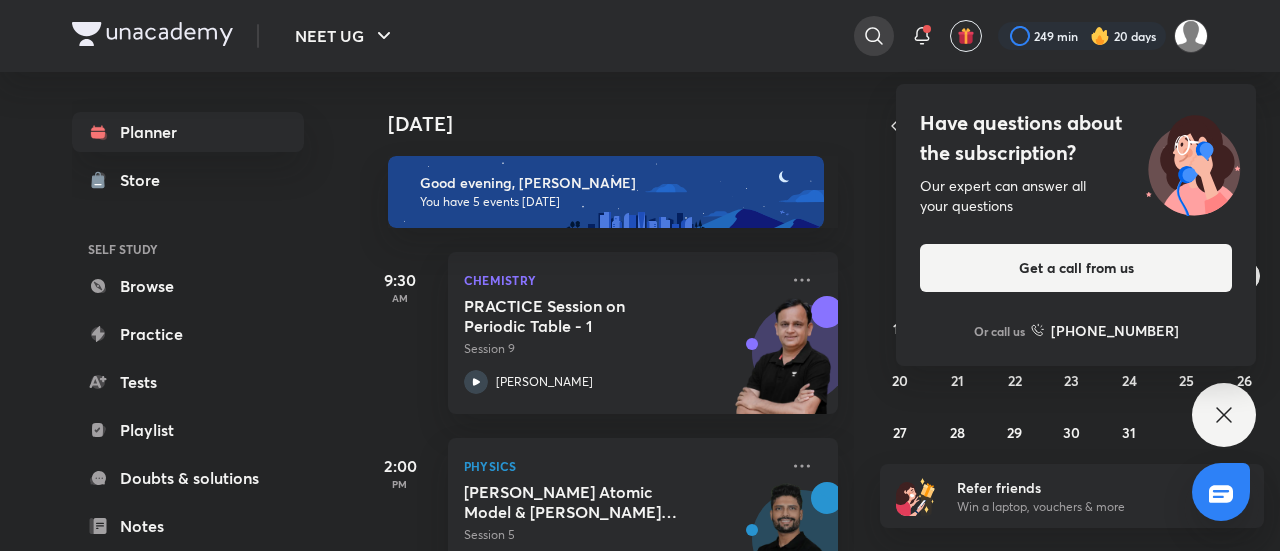 click 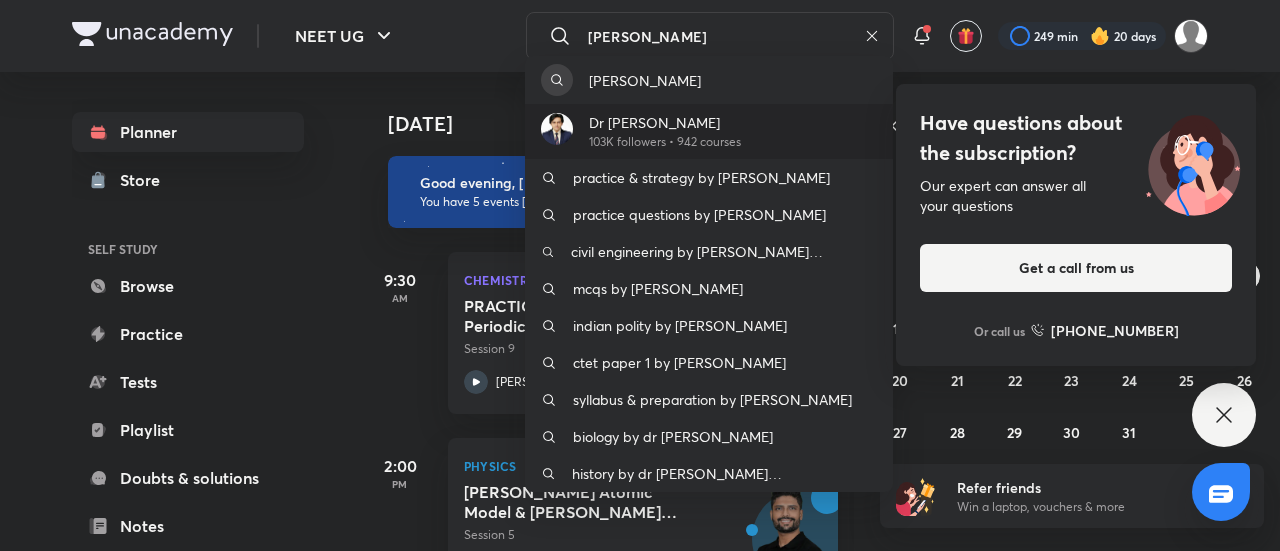 type on "[PERSON_NAME]" 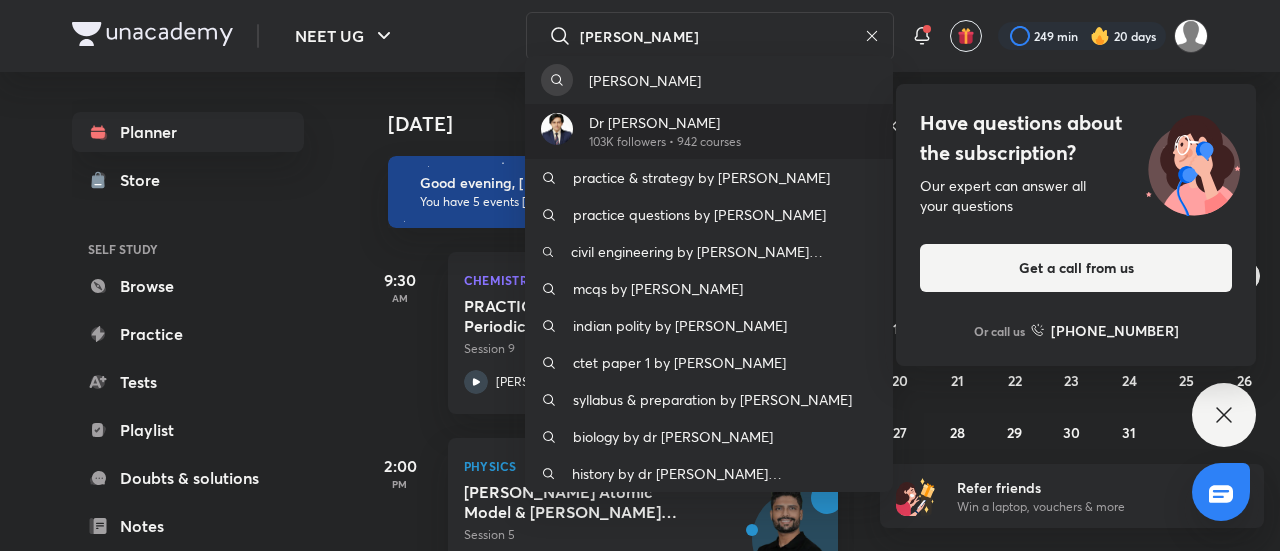 click on "103K followers • 942 courses" at bounding box center (665, 142) 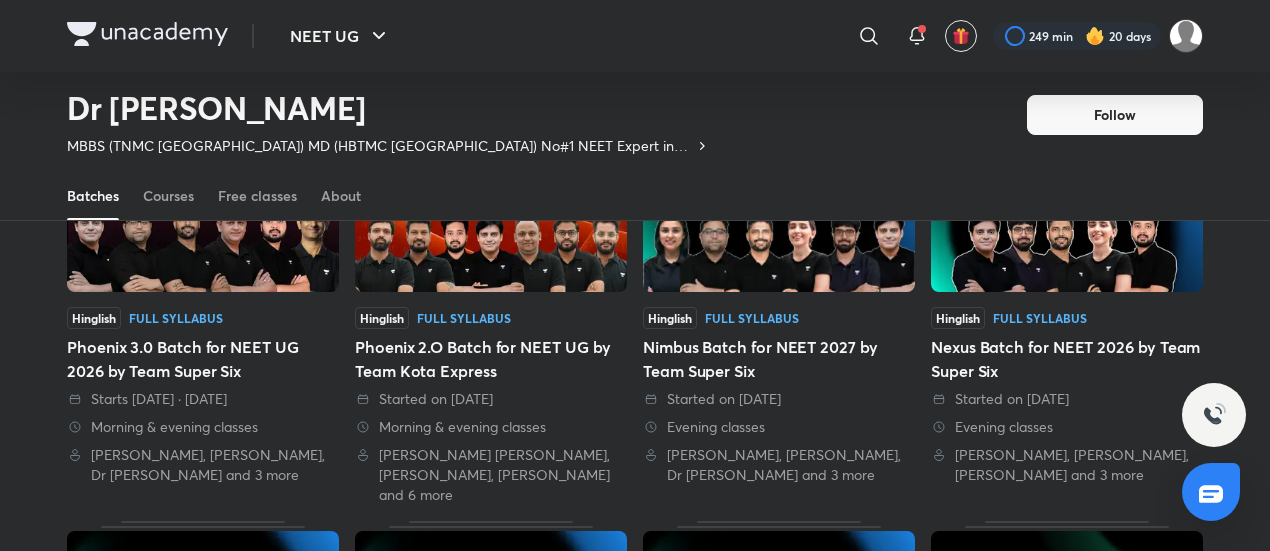 scroll, scrollTop: 208, scrollLeft: 0, axis: vertical 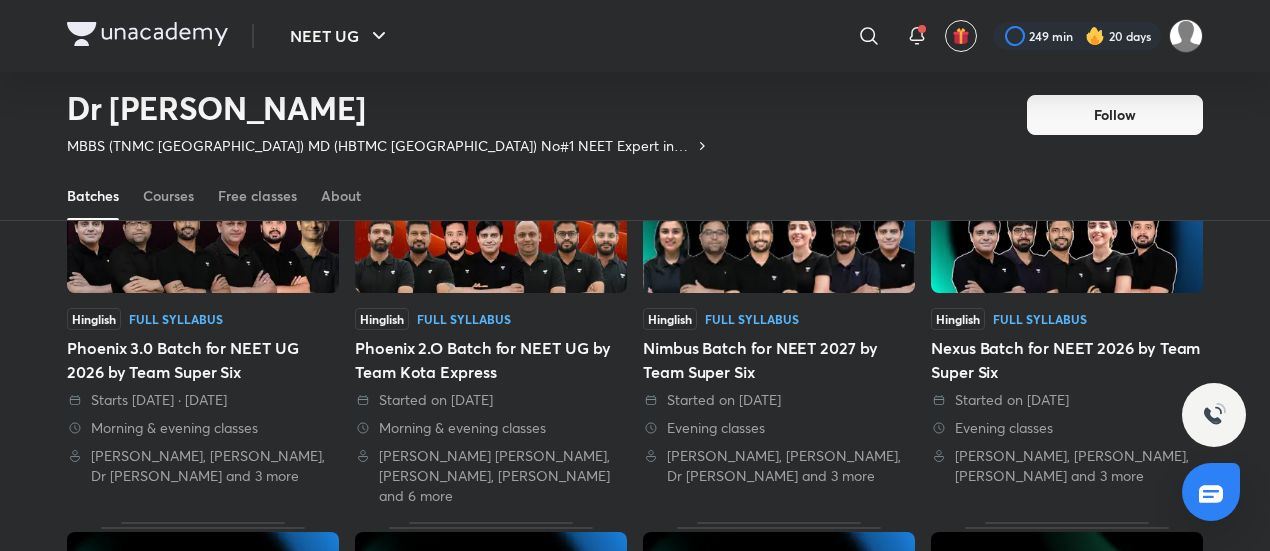 drag, startPoint x: 560, startPoint y: 350, endPoint x: 588, endPoint y: 398, distance: 55.569775 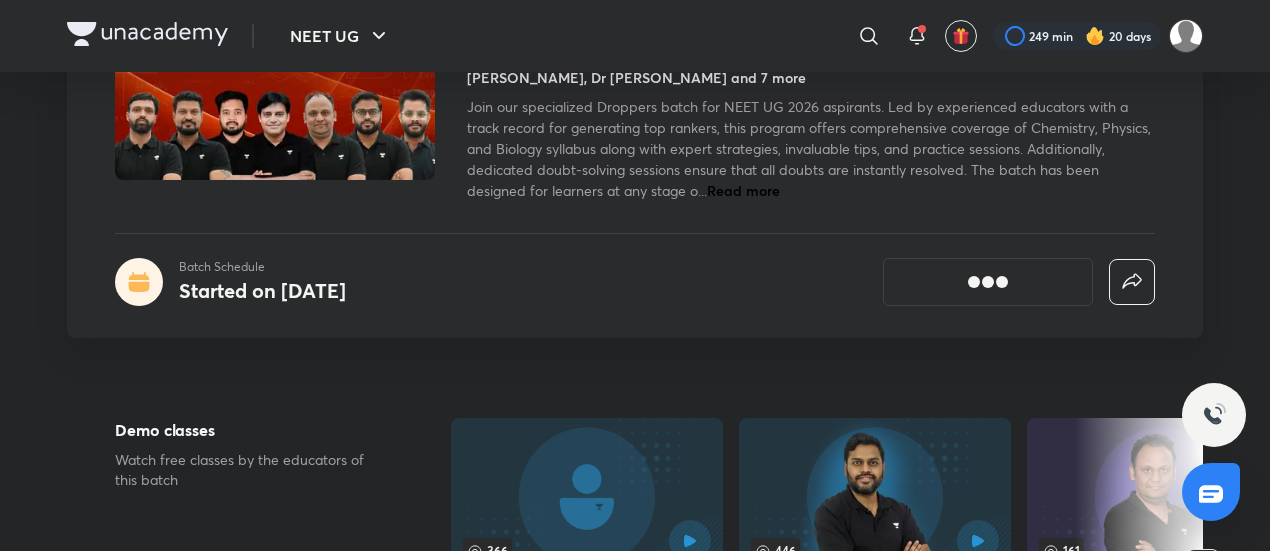 scroll, scrollTop: 0, scrollLeft: 0, axis: both 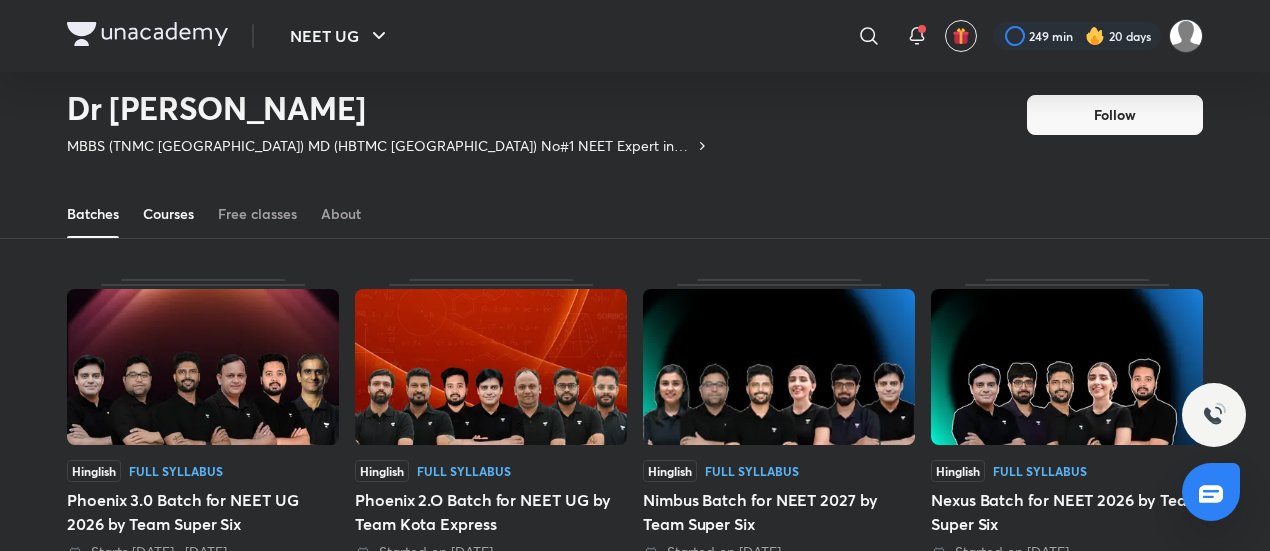 click on "Courses" at bounding box center (168, 214) 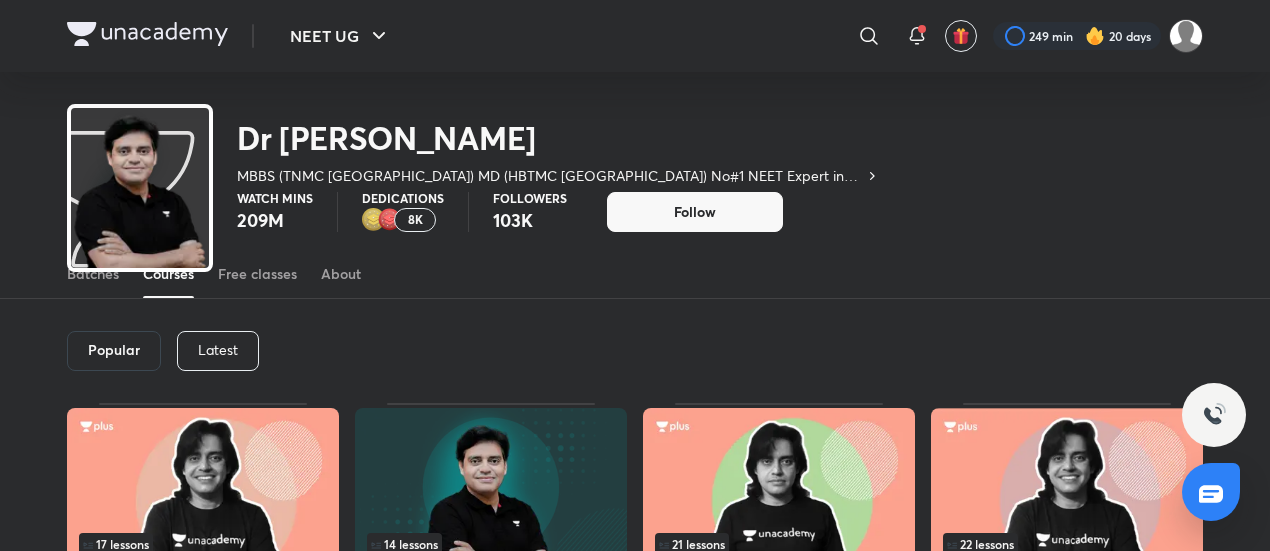 scroll, scrollTop: 0, scrollLeft: 0, axis: both 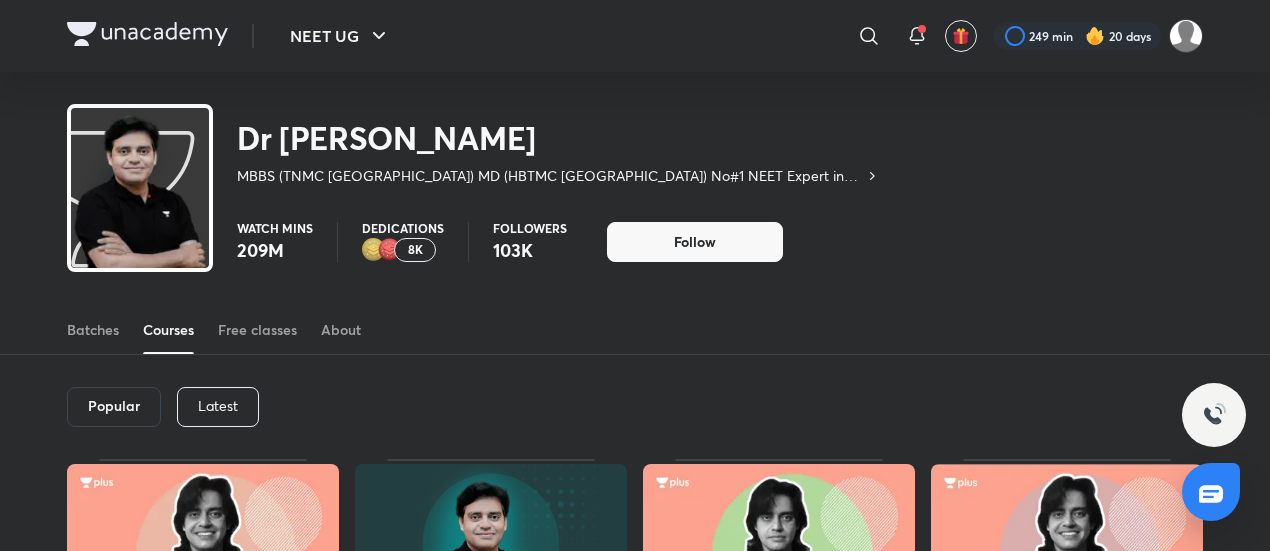 click on "Latest" at bounding box center (218, 406) 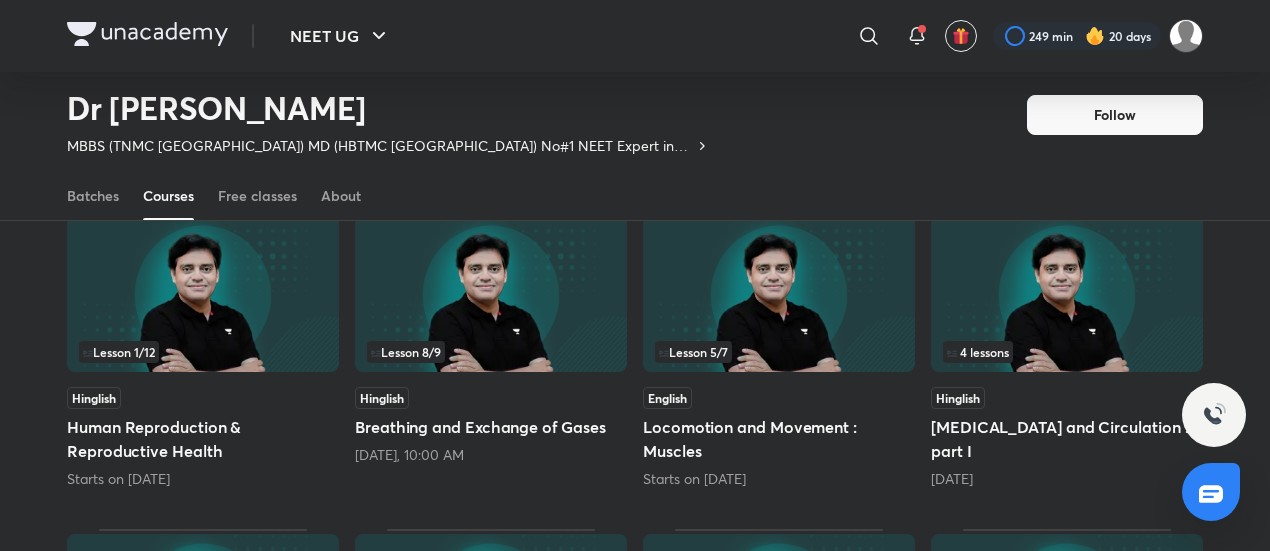 scroll, scrollTop: 186, scrollLeft: 0, axis: vertical 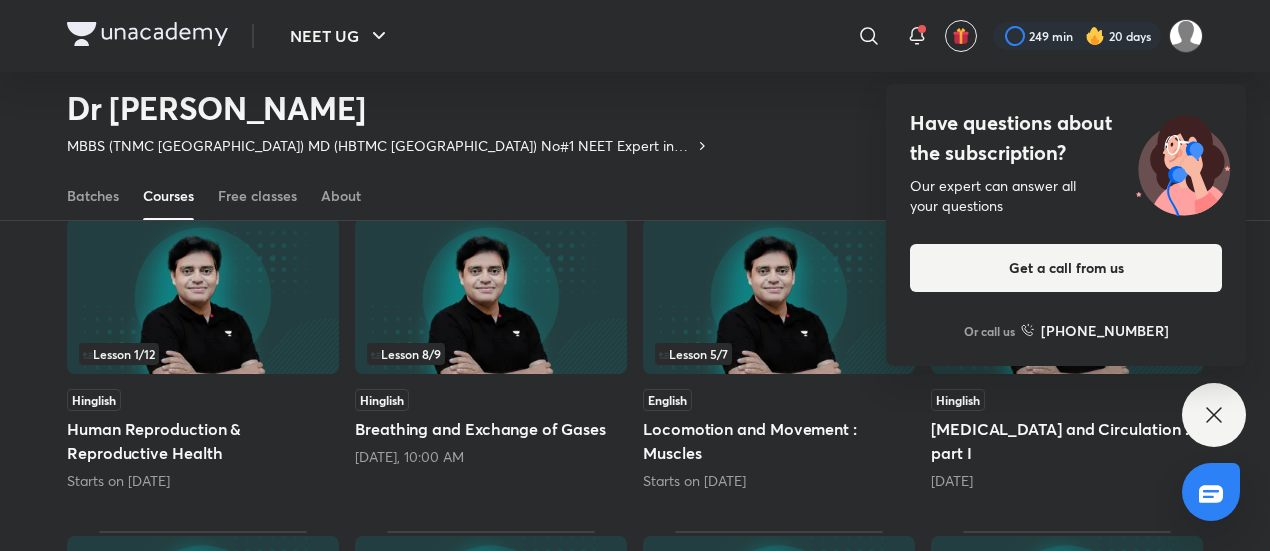 click 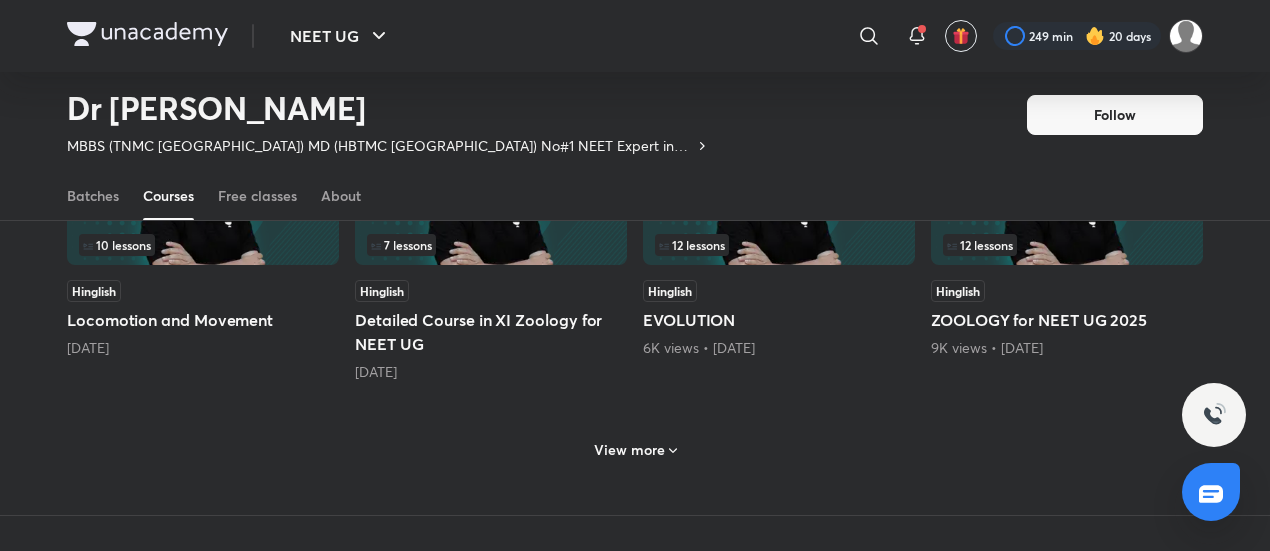 scroll, scrollTop: 932, scrollLeft: 0, axis: vertical 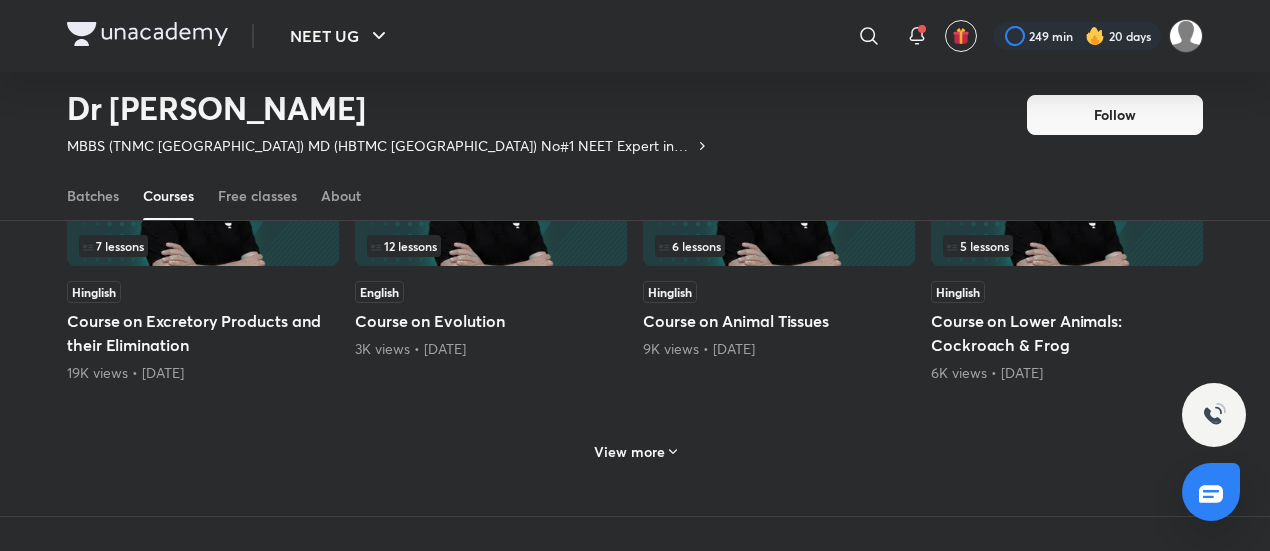 click on "View more" at bounding box center (629, 452) 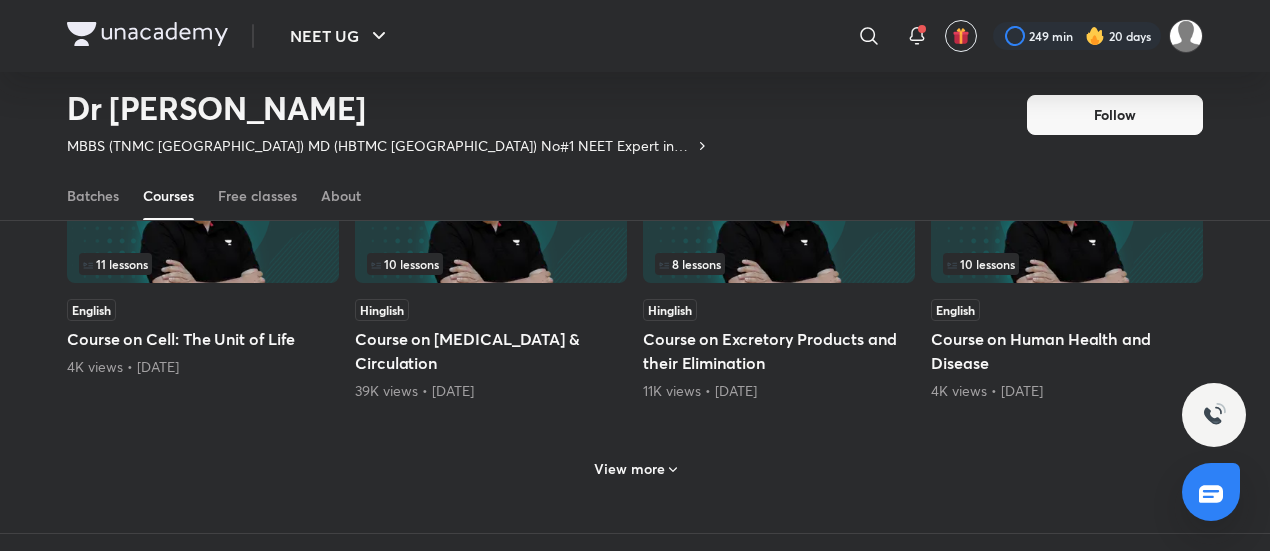 scroll, scrollTop: 2906, scrollLeft: 0, axis: vertical 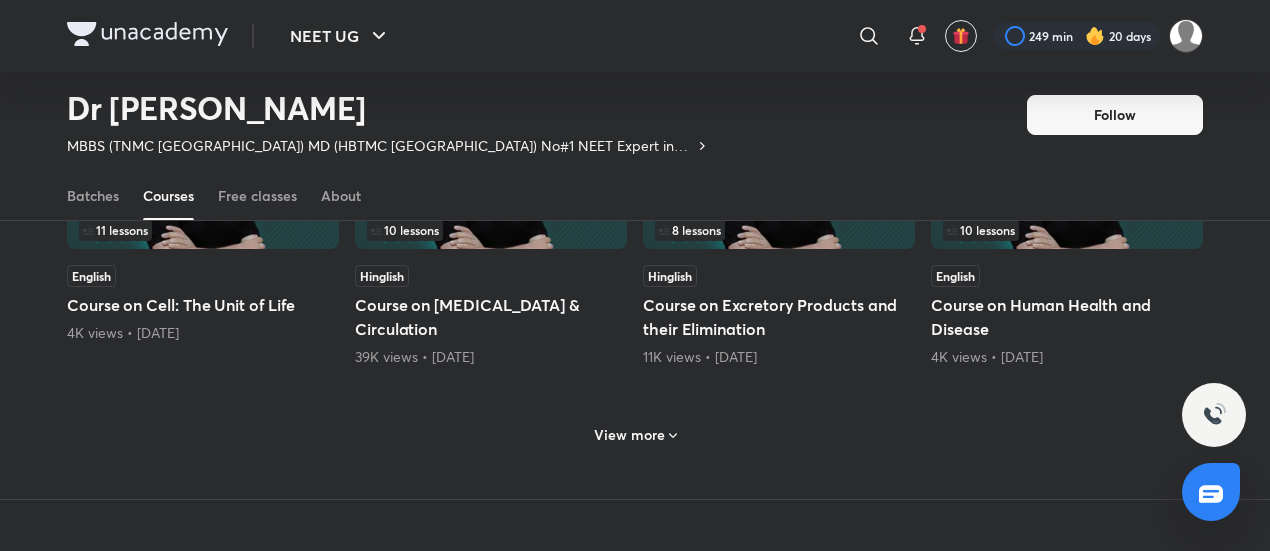 click on "View more" at bounding box center (629, 435) 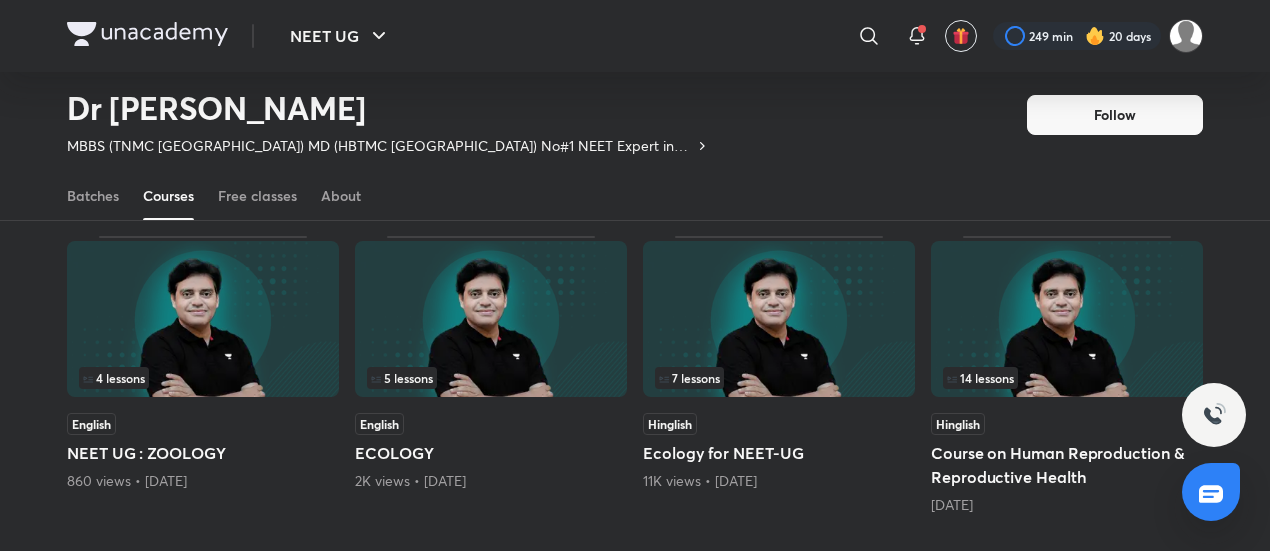 scroll, scrollTop: 1120, scrollLeft: 0, axis: vertical 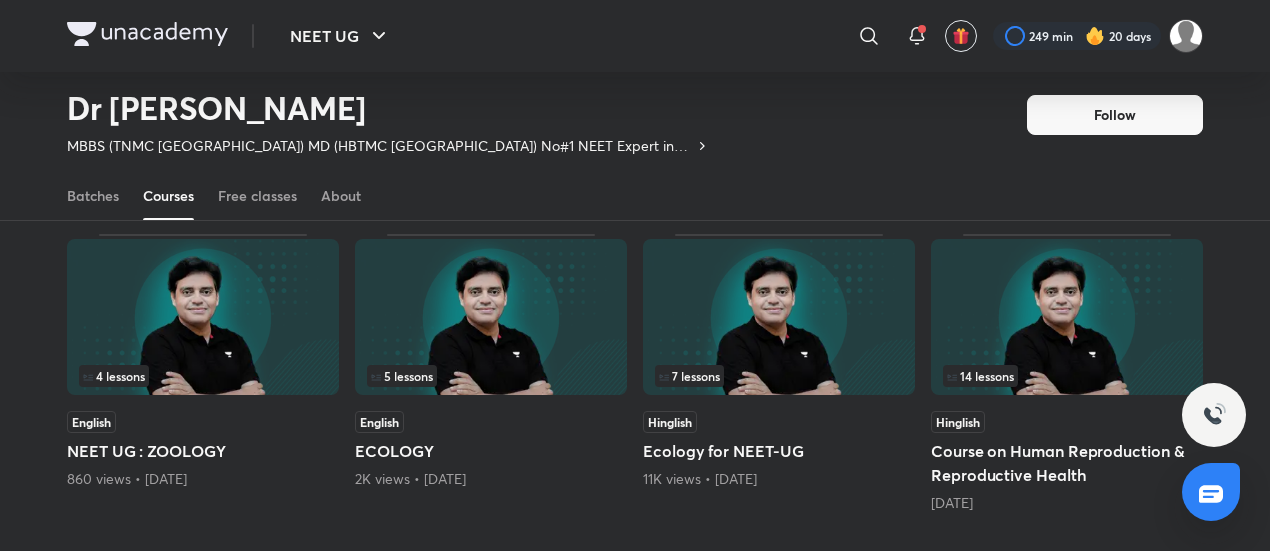click at bounding box center (779, 317) 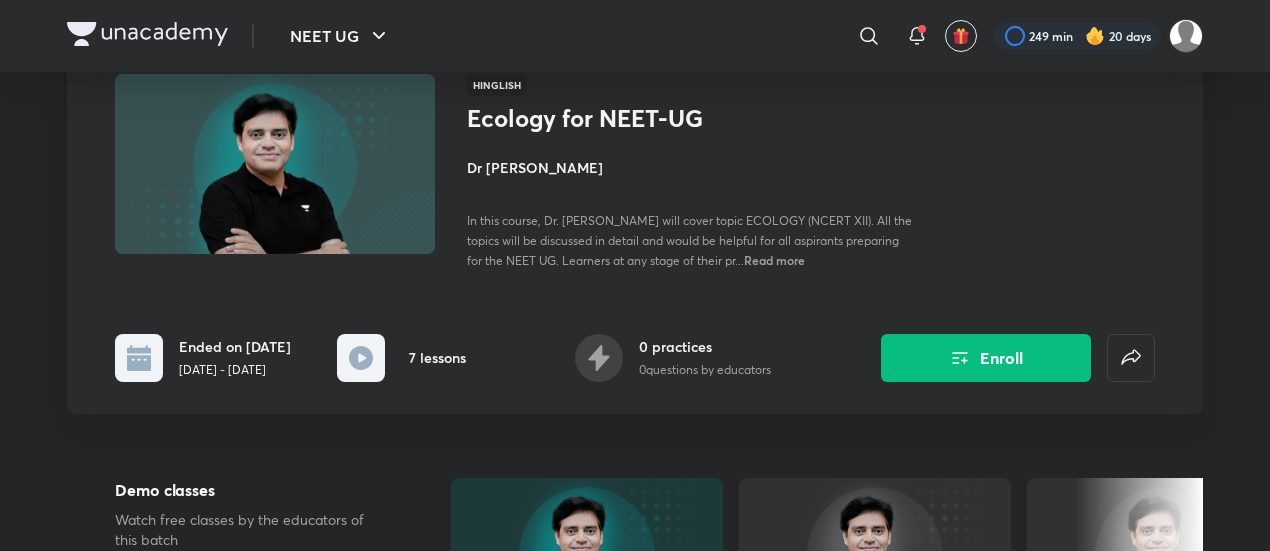 scroll, scrollTop: 0, scrollLeft: 0, axis: both 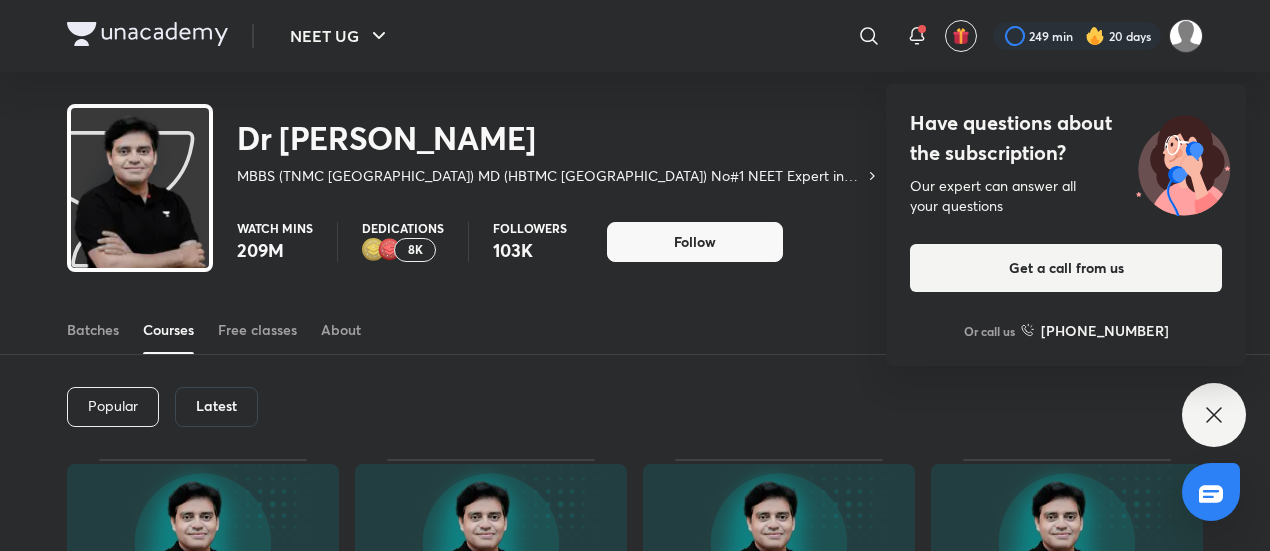 click on "Have questions about the subscription? Our expert can answer all your questions Get a call from us Or call us +91 8585858585" at bounding box center [1214, 415] 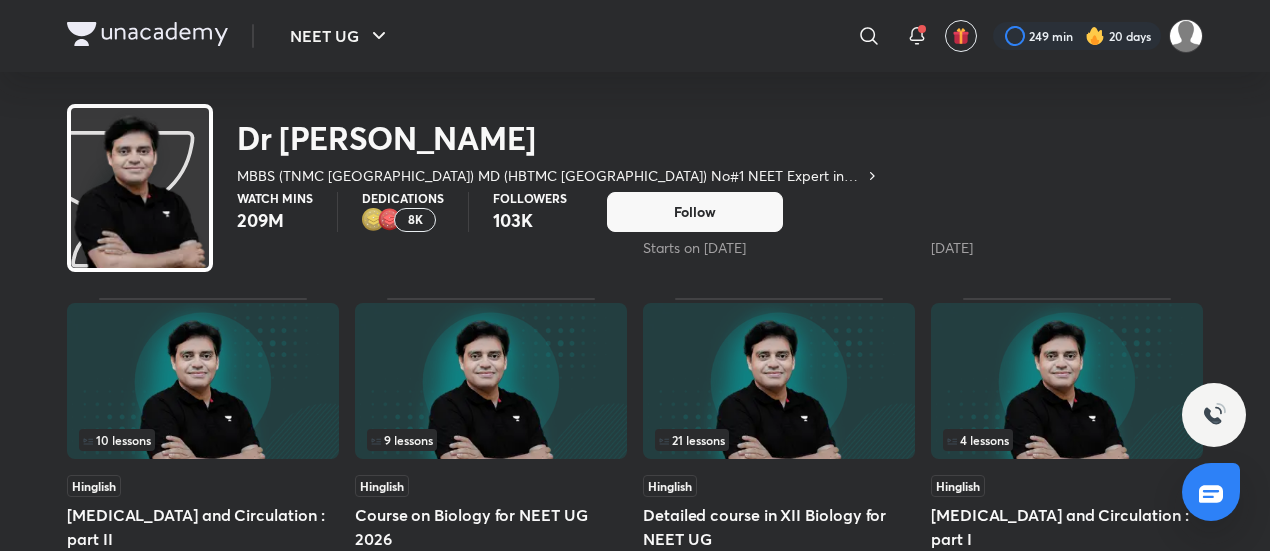 scroll, scrollTop: 0, scrollLeft: 0, axis: both 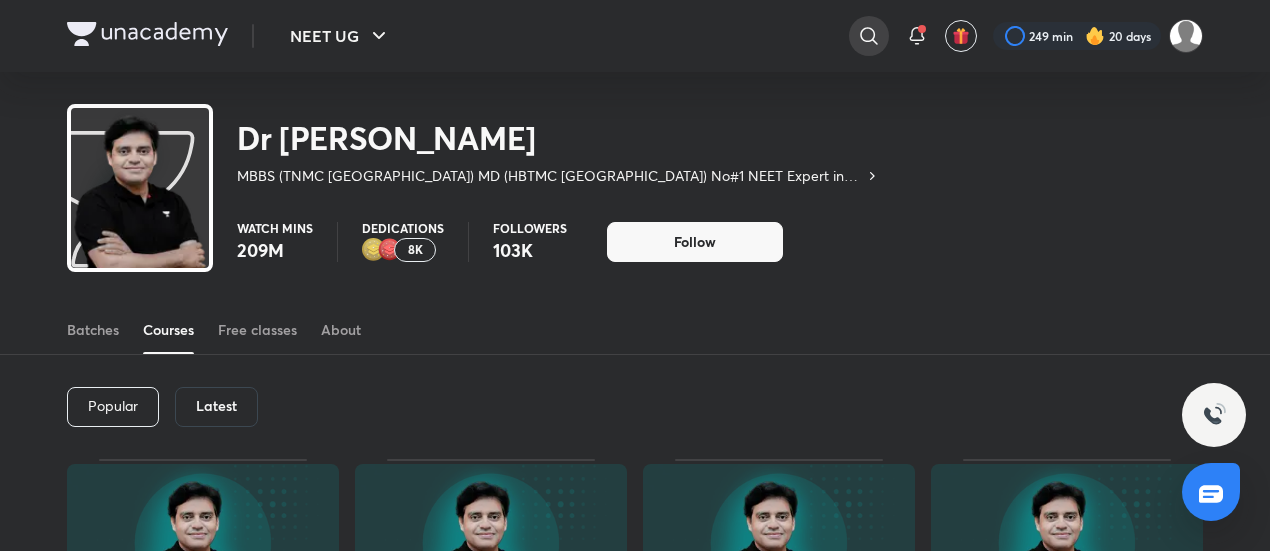 click 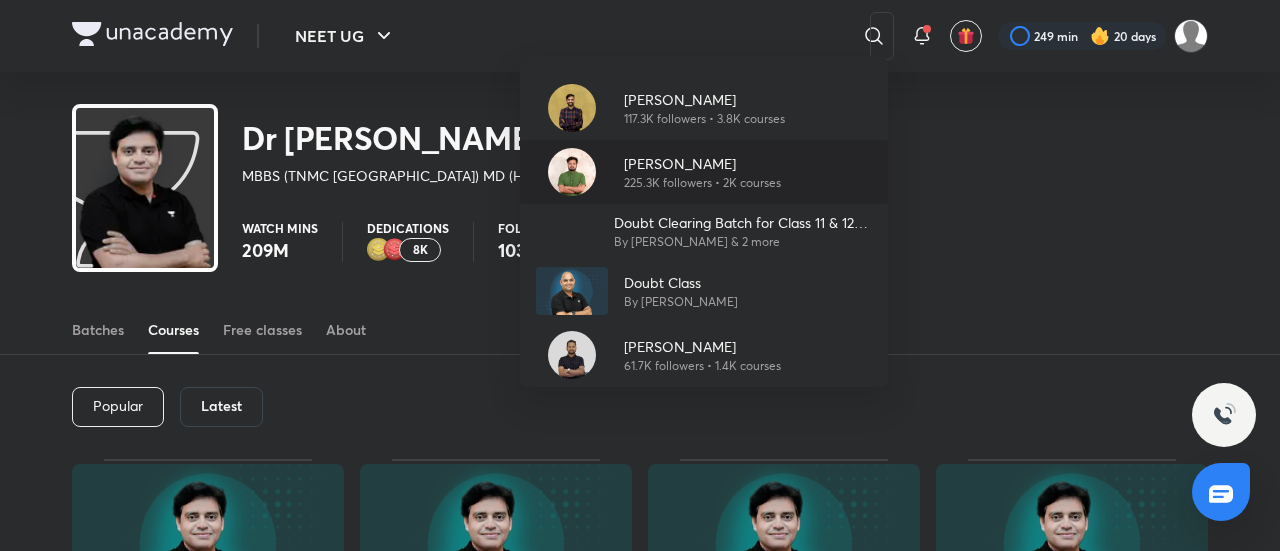 click on "[PERSON_NAME]" at bounding box center (702, 163) 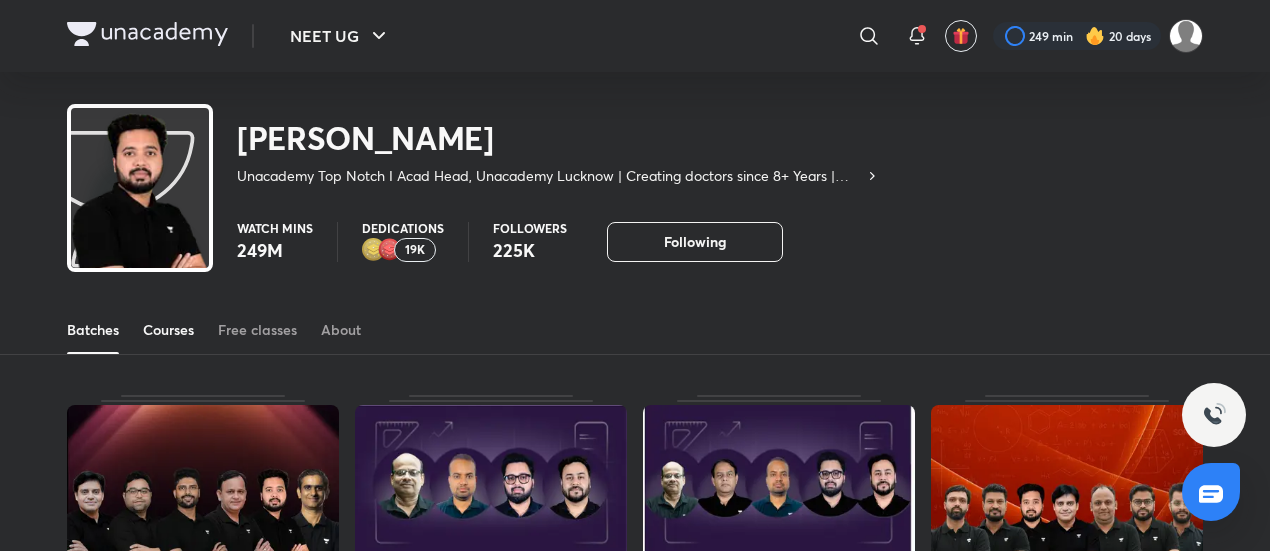 click on "Courses" at bounding box center (168, 330) 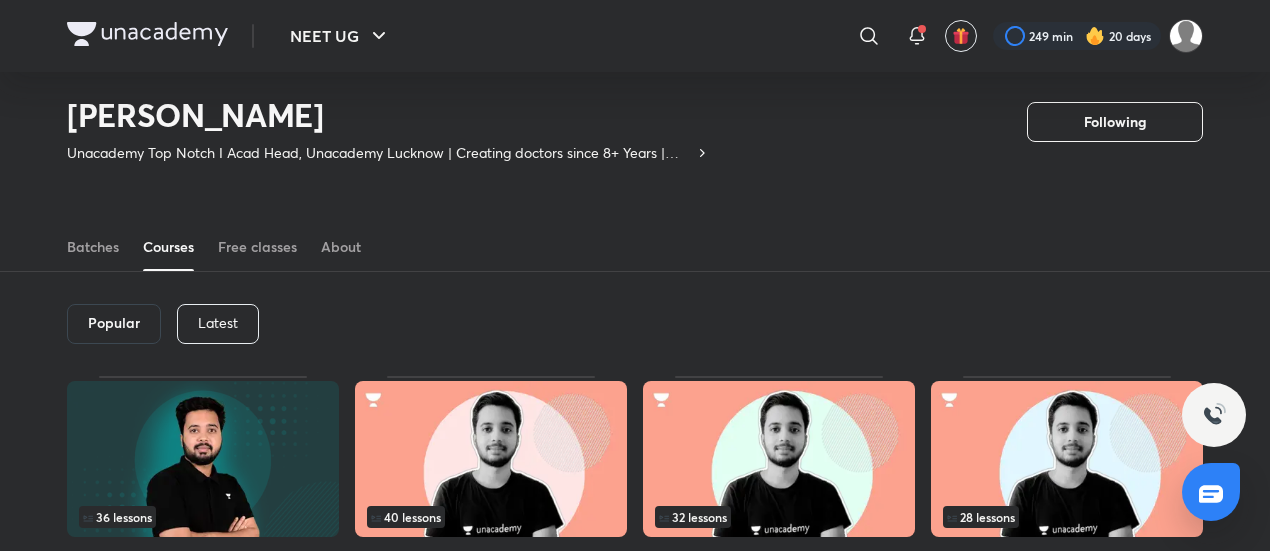 scroll, scrollTop: 21, scrollLeft: 0, axis: vertical 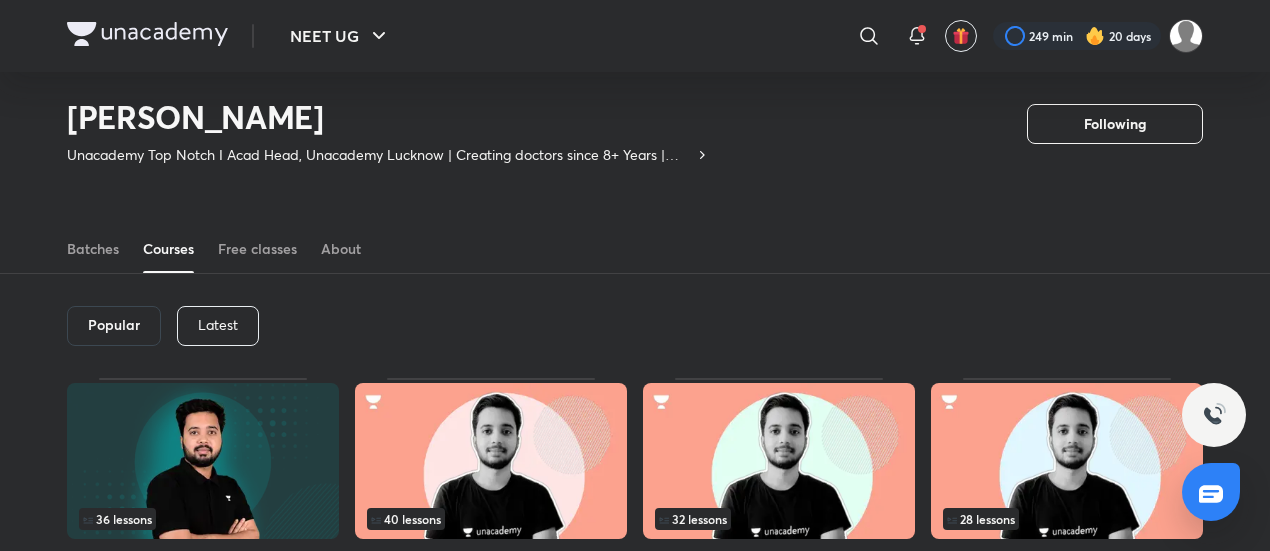 click on "Popular Latest" at bounding box center (635, 326) 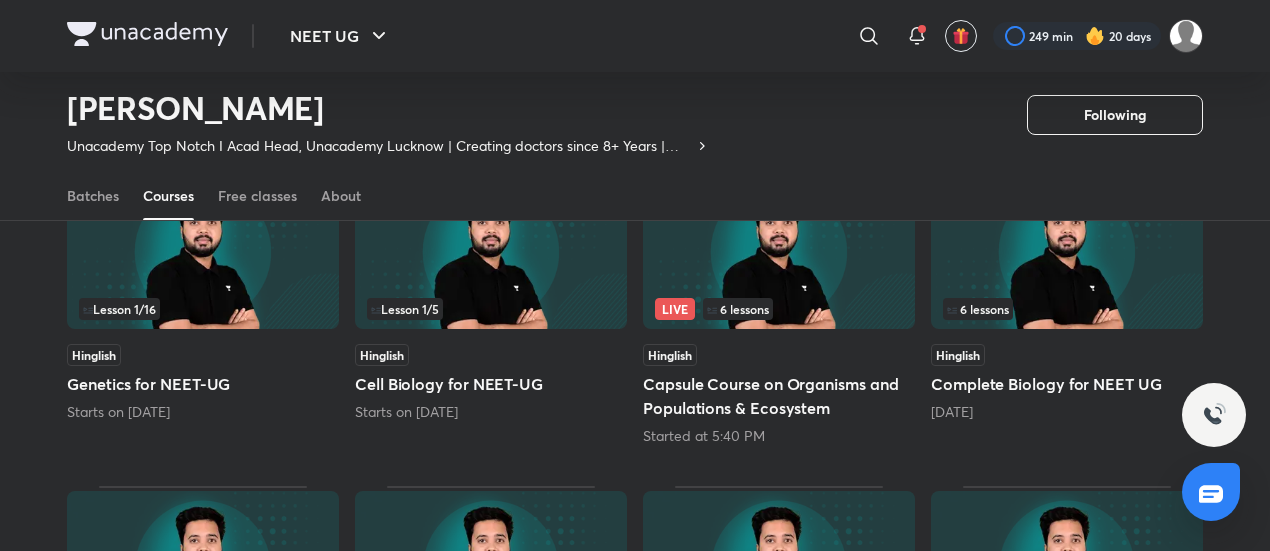 scroll, scrollTop: 282, scrollLeft: 0, axis: vertical 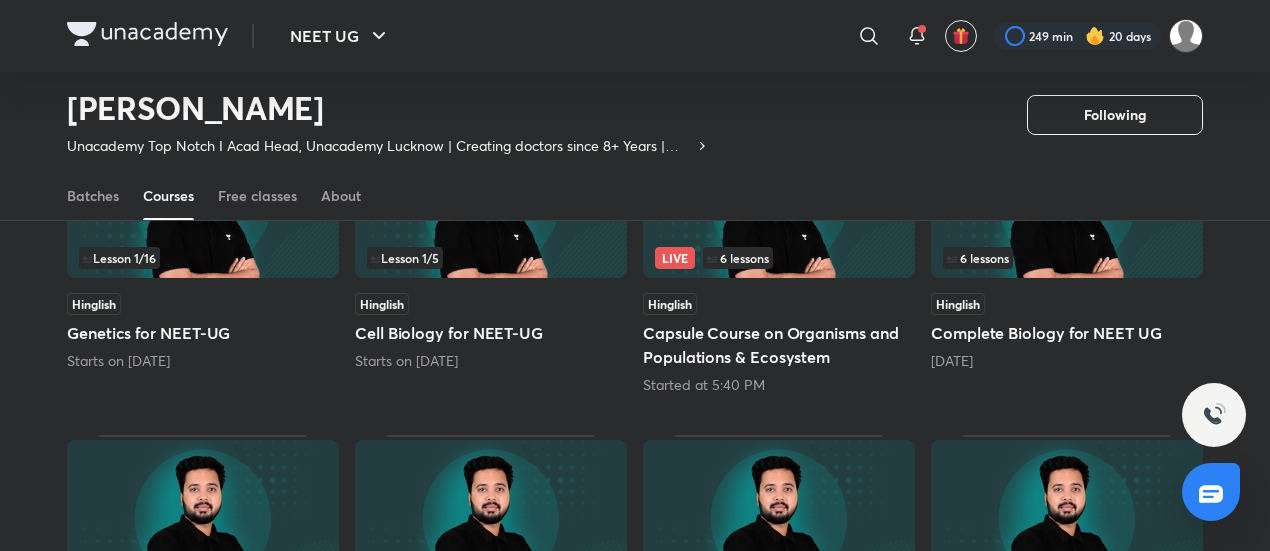 click on "Live" at bounding box center [675, 258] 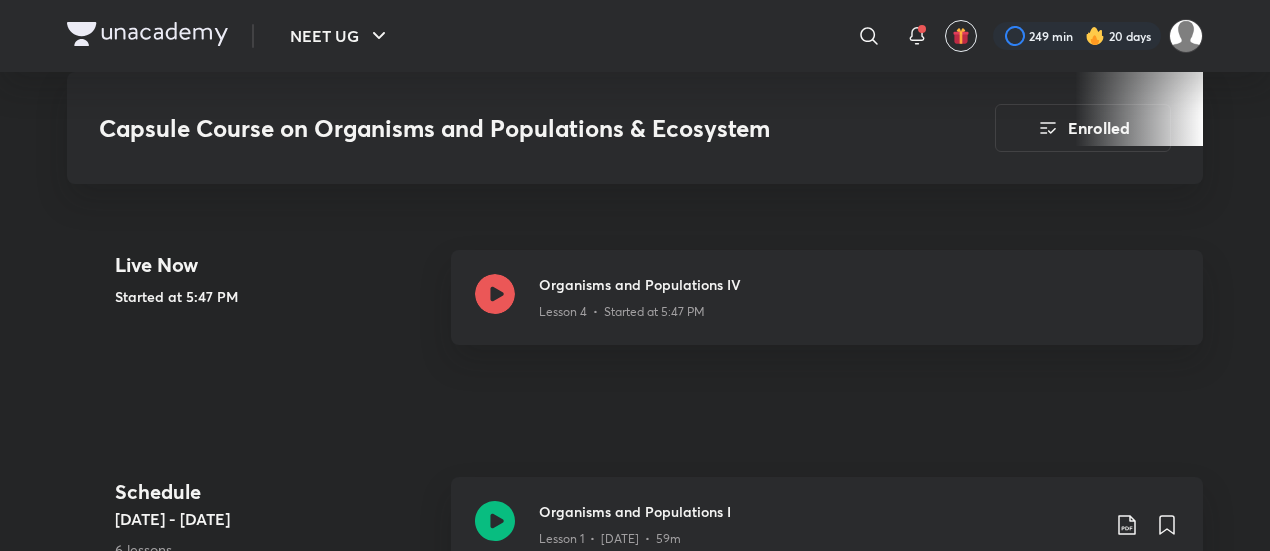 scroll, scrollTop: 805, scrollLeft: 0, axis: vertical 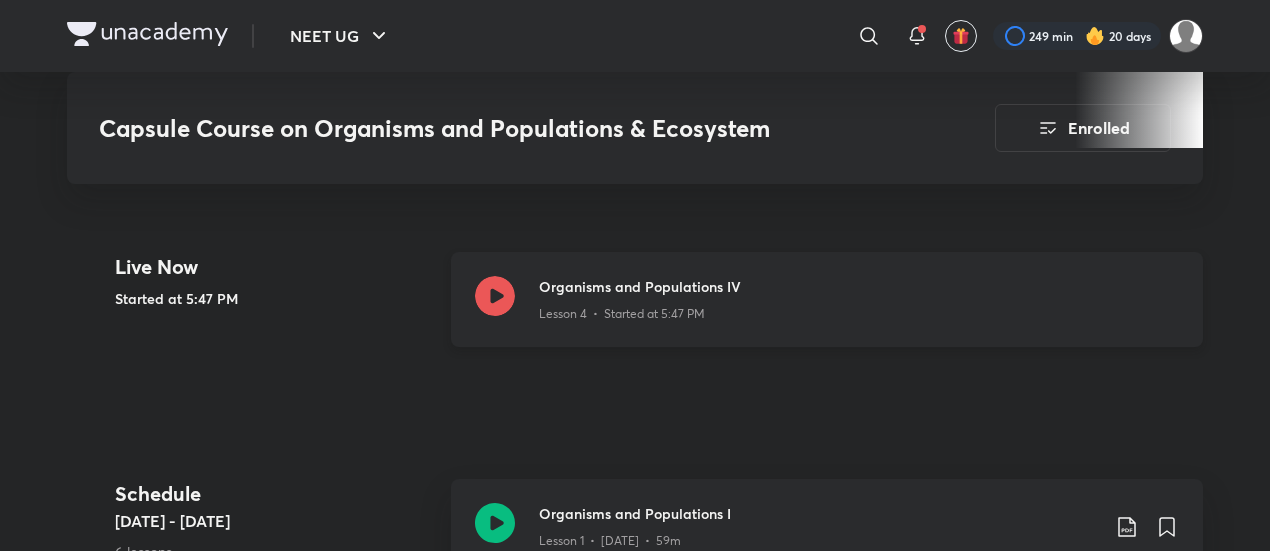 click on "Lesson 4  •  Started at 5:47 PM" at bounding box center (622, 314) 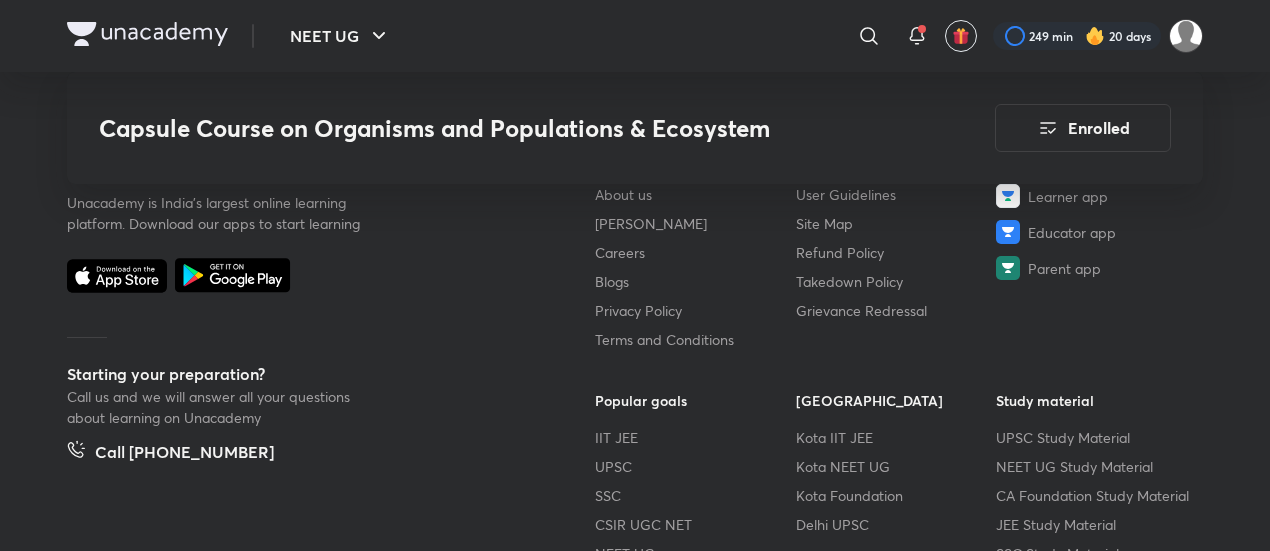 scroll, scrollTop: 2658, scrollLeft: 0, axis: vertical 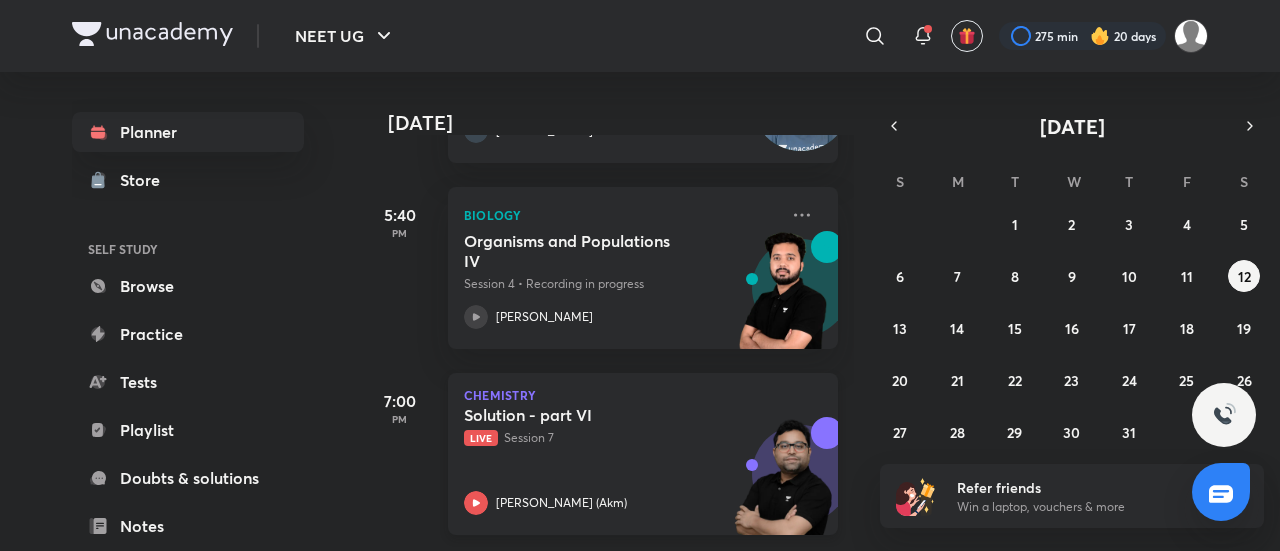 click on "[PERSON_NAME] (Akm)" at bounding box center [621, 503] 